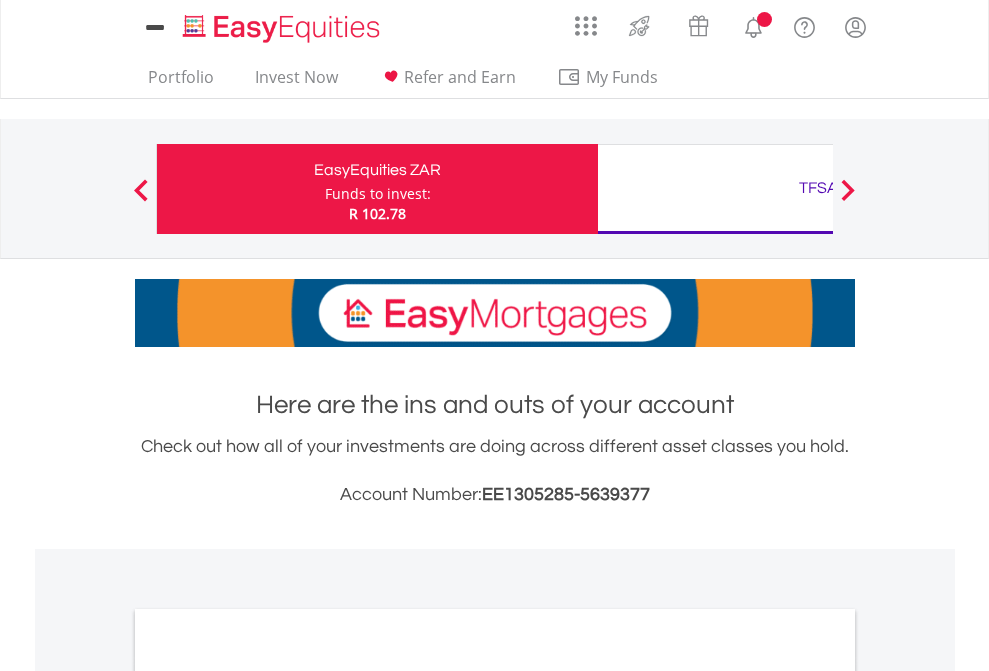 scroll, scrollTop: 0, scrollLeft: 0, axis: both 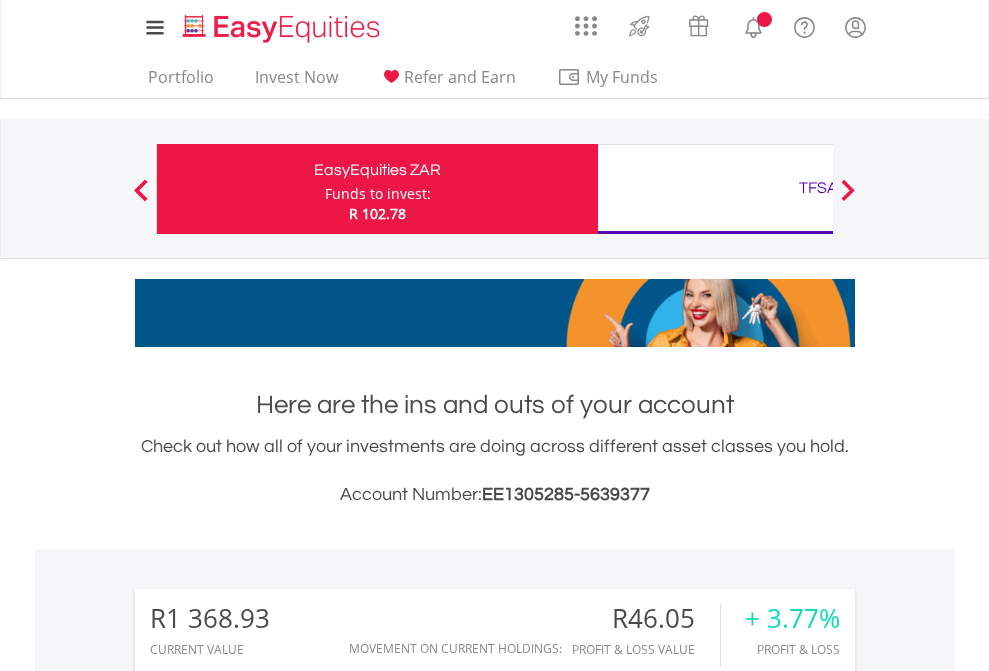 click on "Funds to invest:" at bounding box center [378, 194] 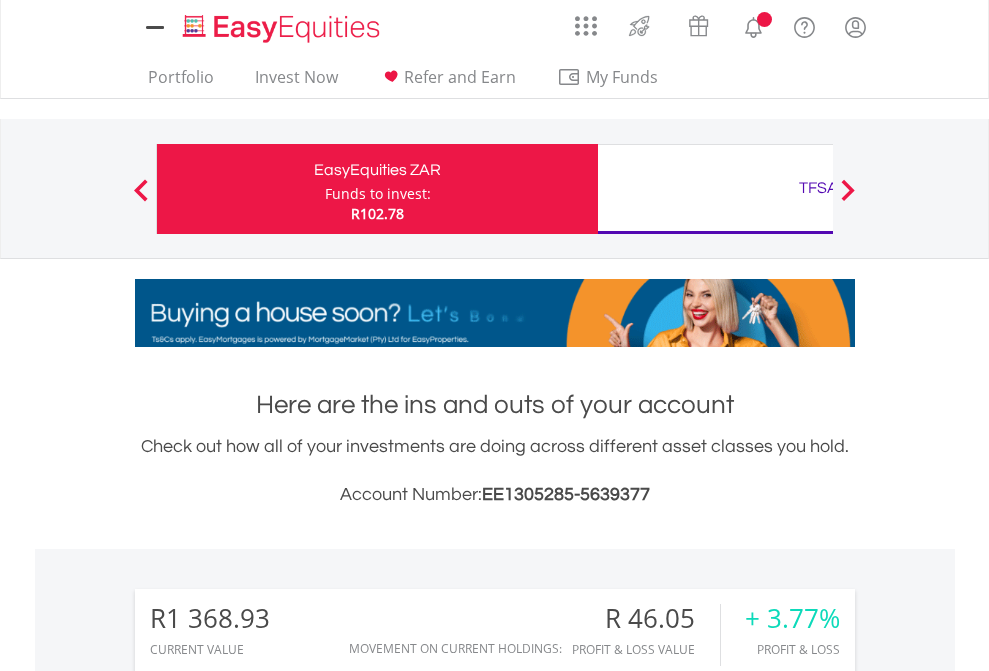 scroll, scrollTop: 0, scrollLeft: 0, axis: both 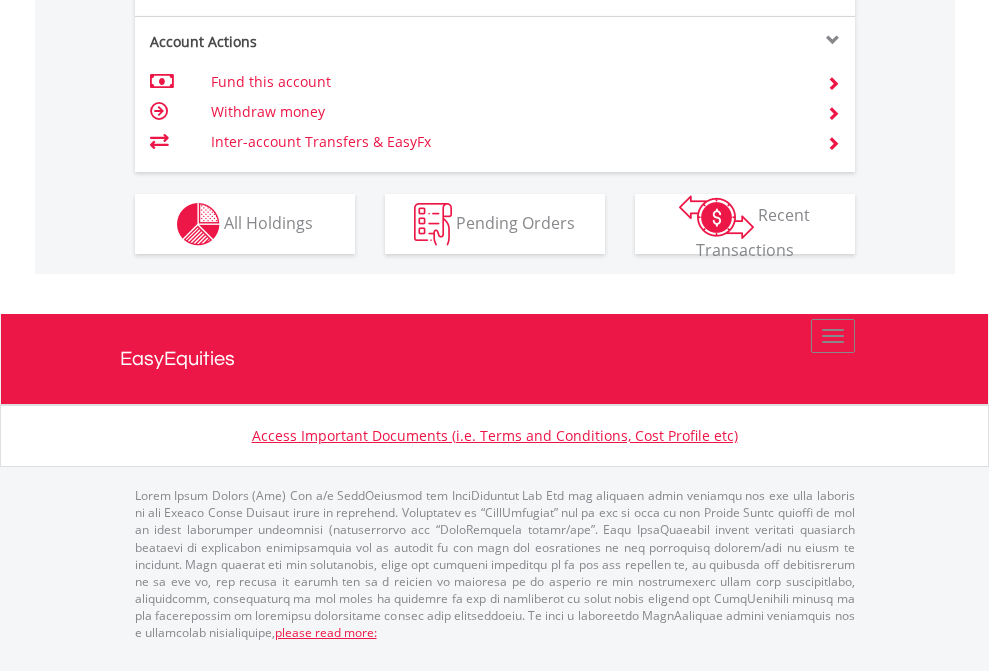 click on "Investment types" at bounding box center [706, -337] 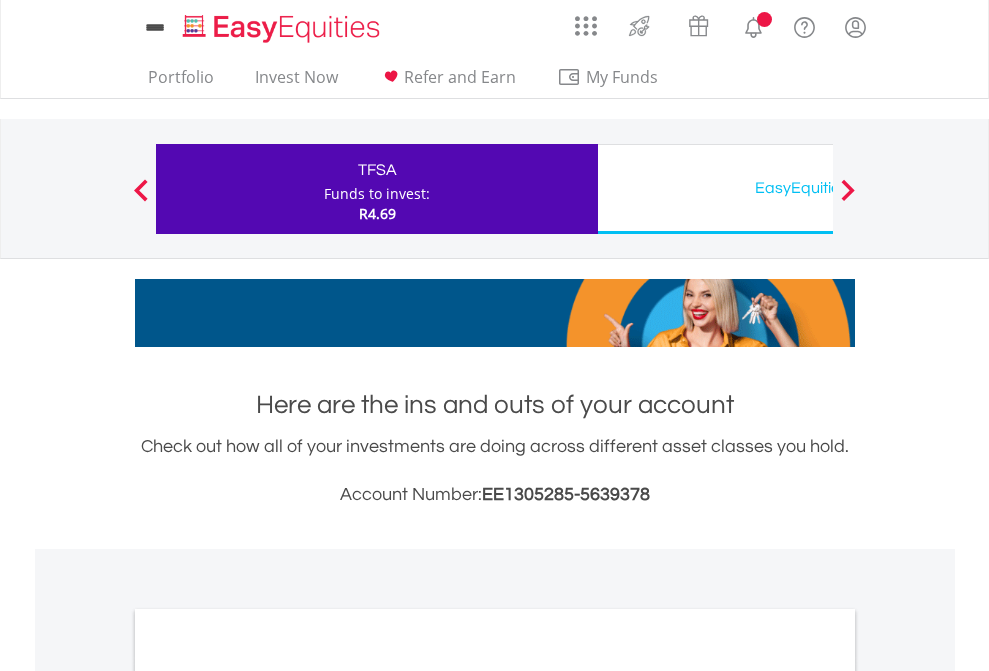 scroll, scrollTop: 0, scrollLeft: 0, axis: both 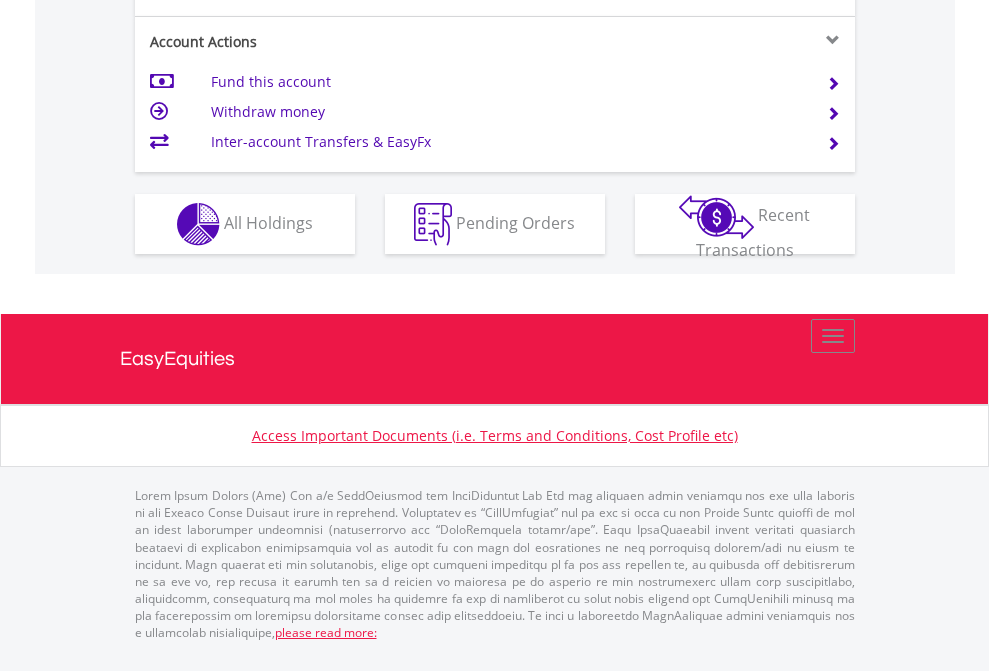 click on "Investment types" at bounding box center (706, -337) 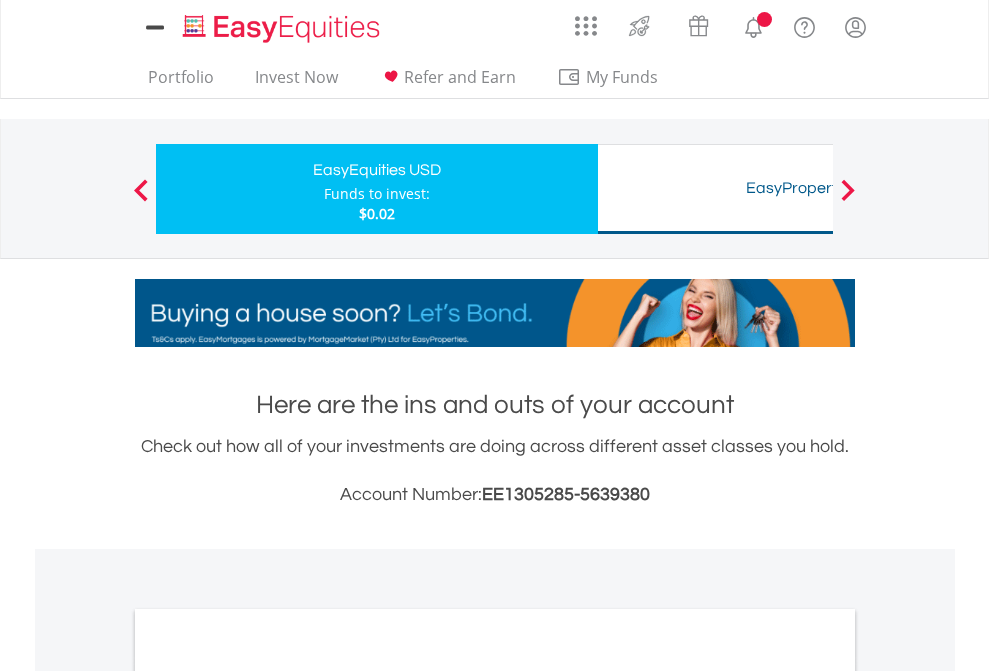 scroll, scrollTop: 0, scrollLeft: 0, axis: both 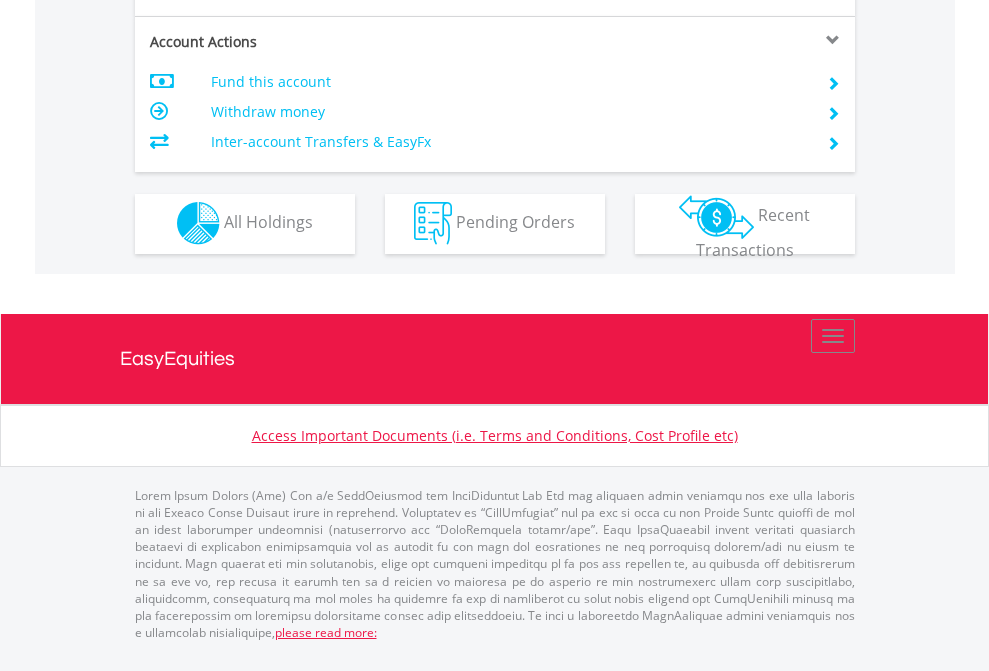 click on "Investment types" at bounding box center [706, -353] 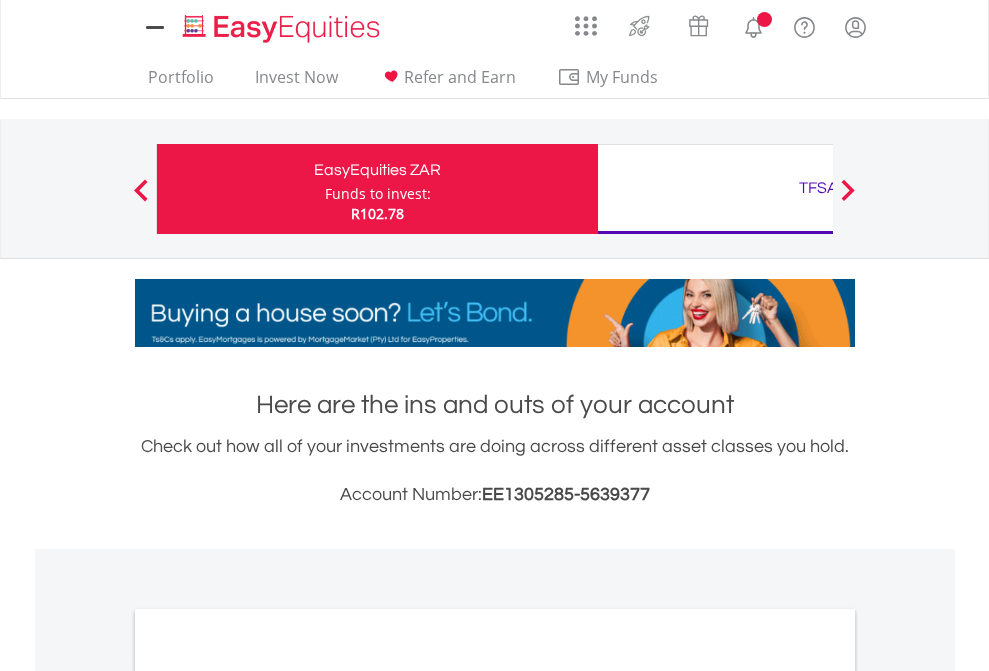 scroll, scrollTop: 0, scrollLeft: 0, axis: both 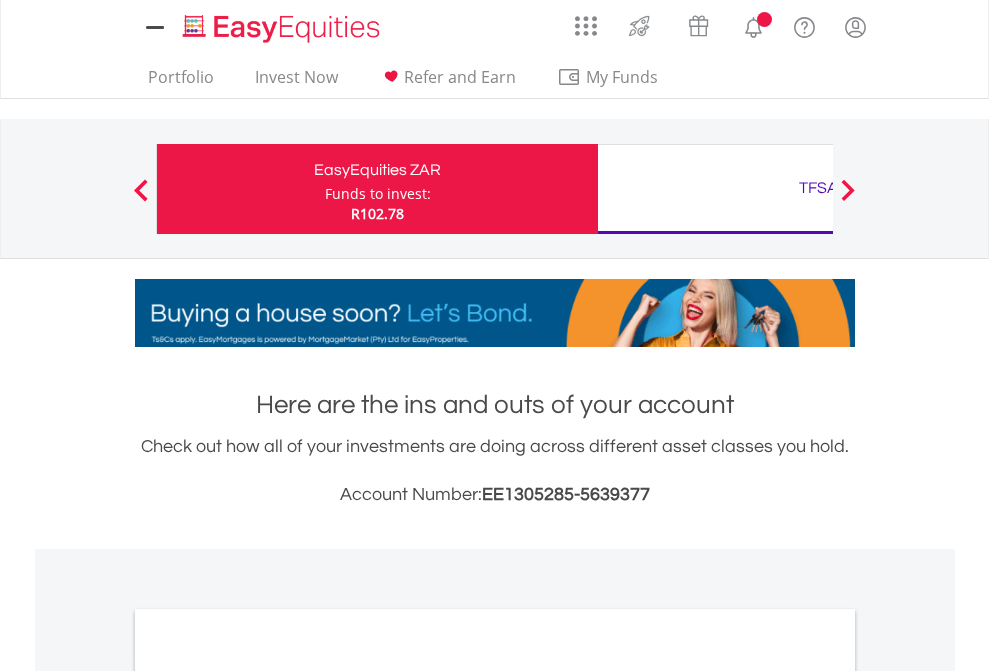 click on "All Holdings" at bounding box center [268, 1096] 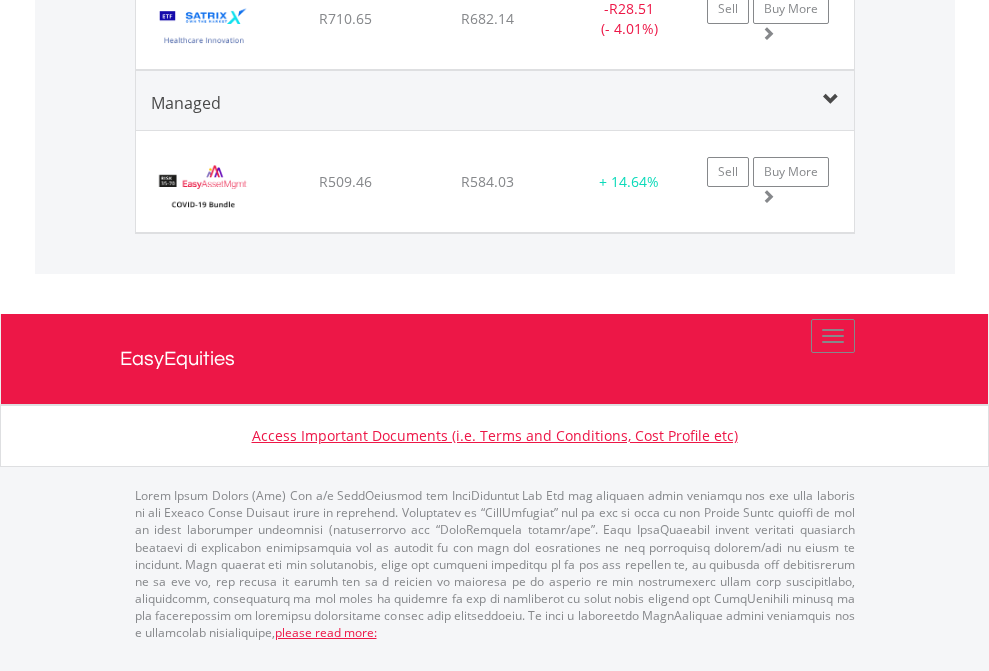 click on "TFSA" at bounding box center (818, -1131) 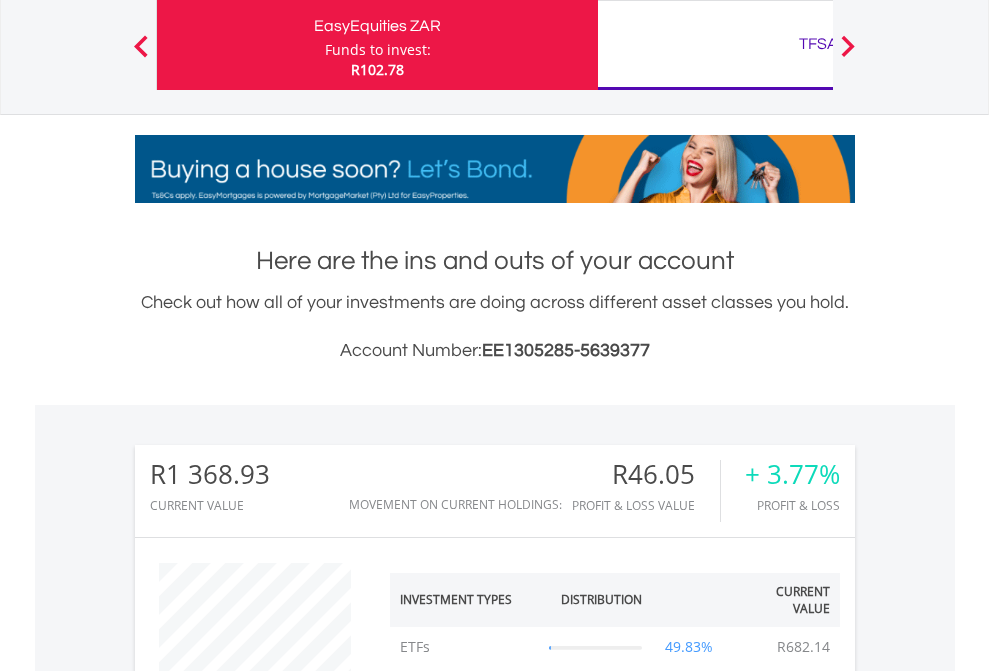 scroll, scrollTop: 999808, scrollLeft: 999687, axis: both 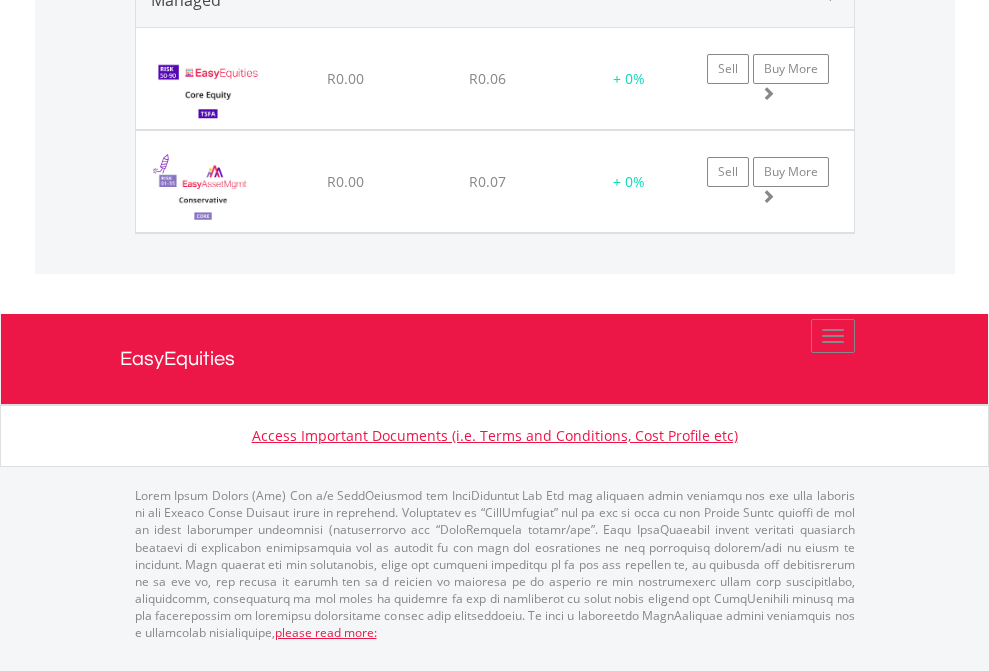 click on "EasyEquities USD" at bounding box center (818, -1337) 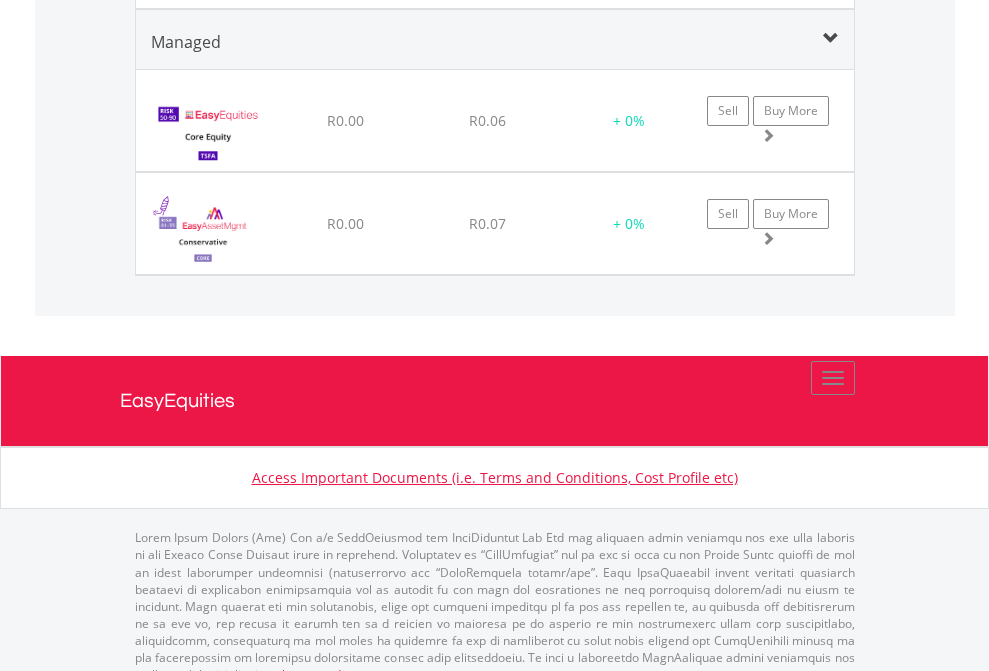 scroll, scrollTop: 144, scrollLeft: 0, axis: vertical 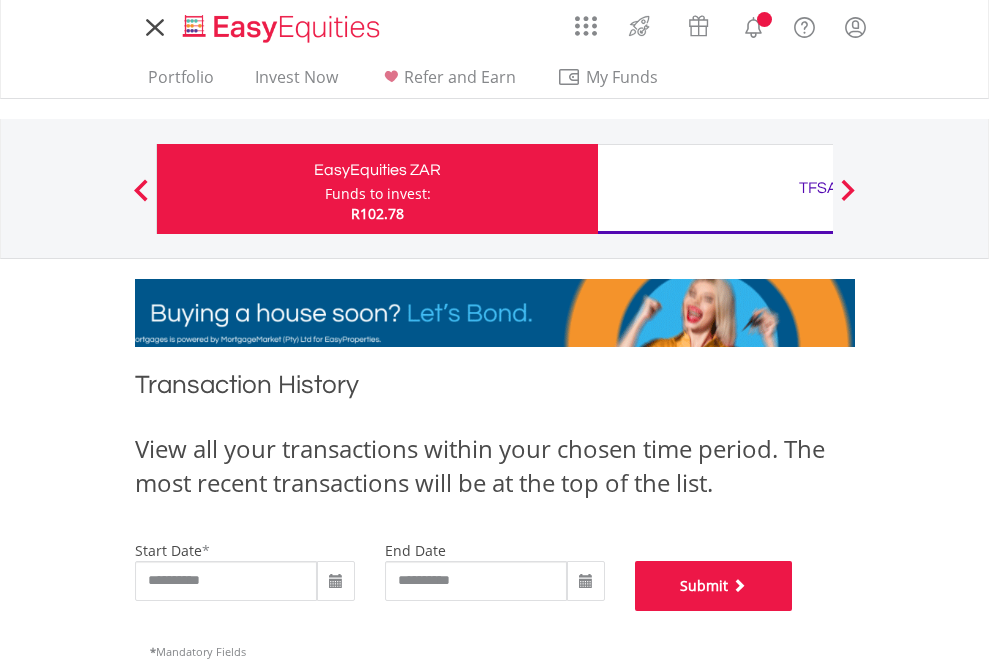 click on "Submit" at bounding box center [714, 586] 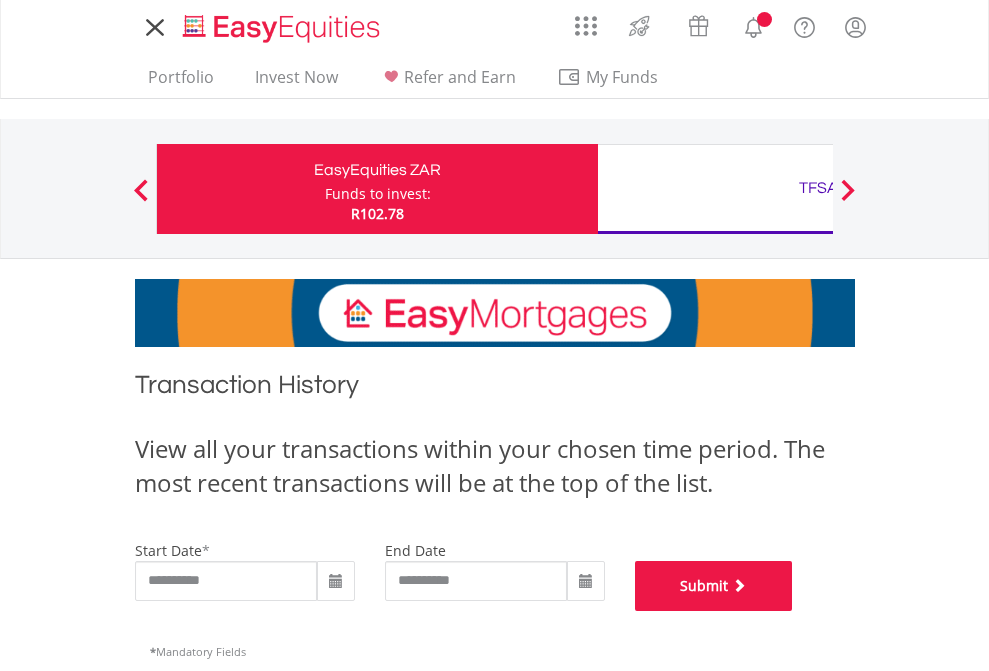 scroll, scrollTop: 811, scrollLeft: 0, axis: vertical 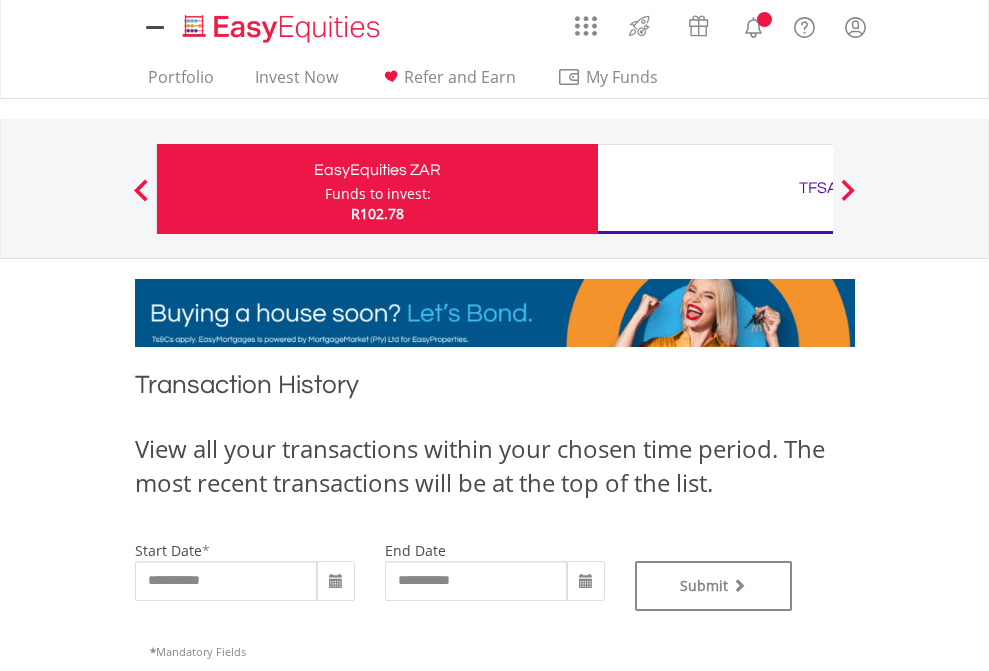 click on "TFSA" at bounding box center [818, 188] 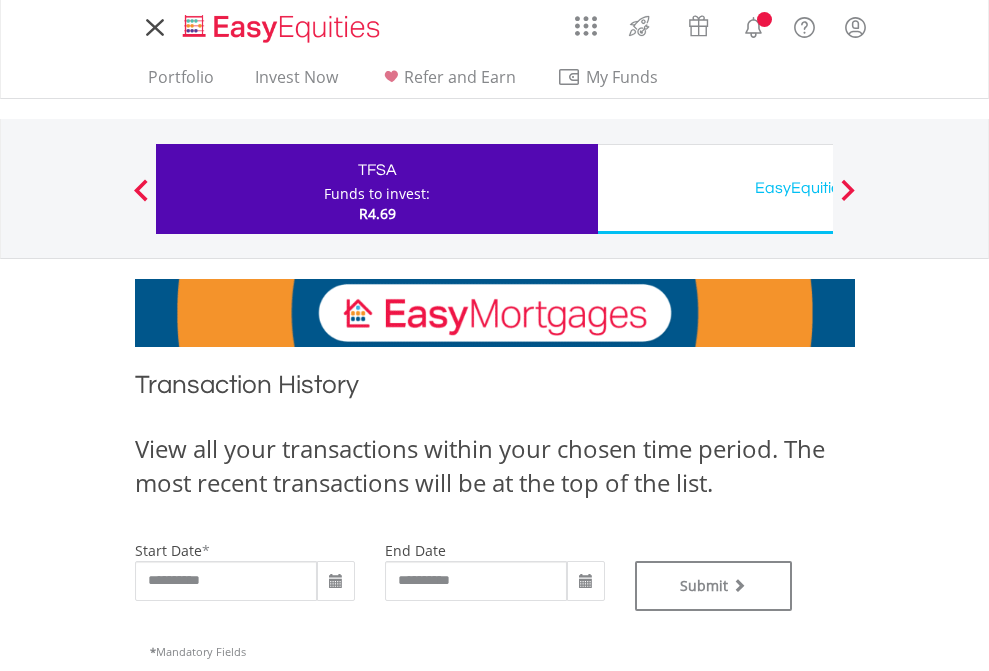 scroll, scrollTop: 0, scrollLeft: 0, axis: both 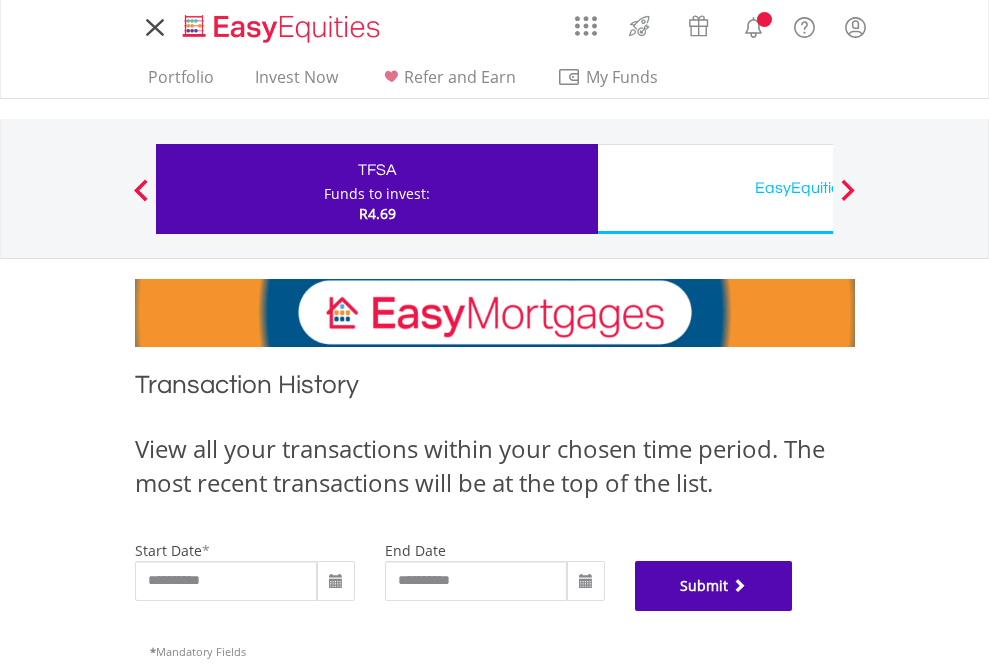 click on "Submit" at bounding box center [714, 586] 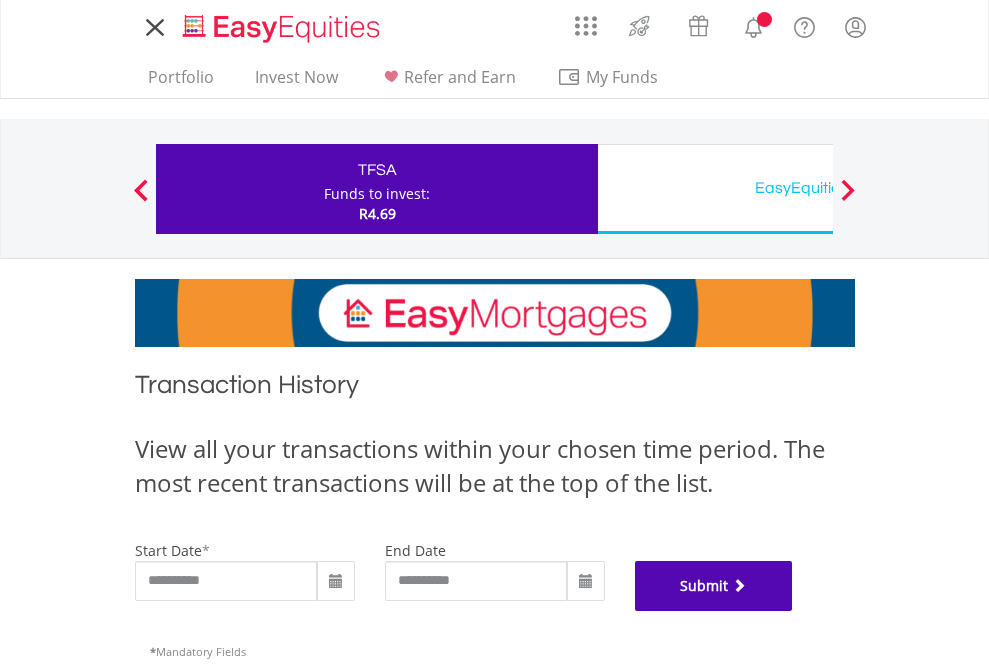 scroll, scrollTop: 811, scrollLeft: 0, axis: vertical 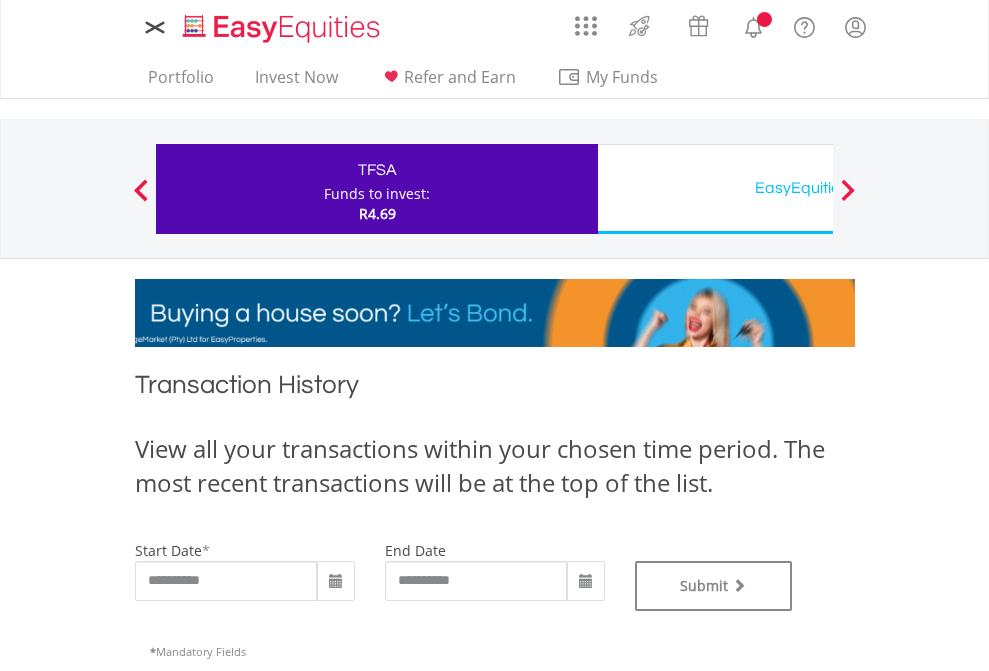 click on "EasyEquities USD" at bounding box center [818, 188] 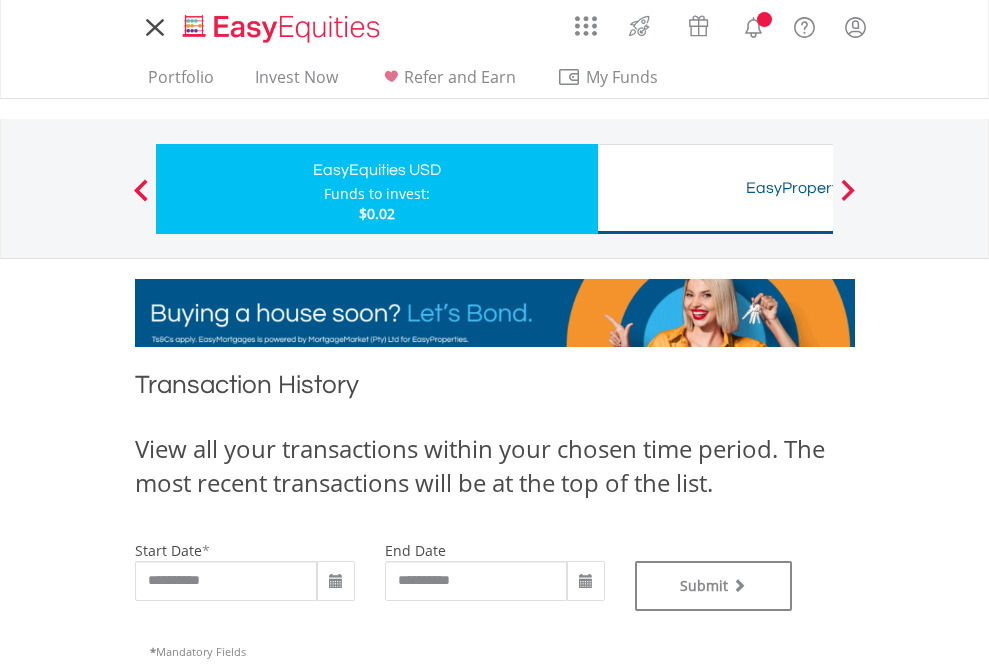 scroll, scrollTop: 0, scrollLeft: 0, axis: both 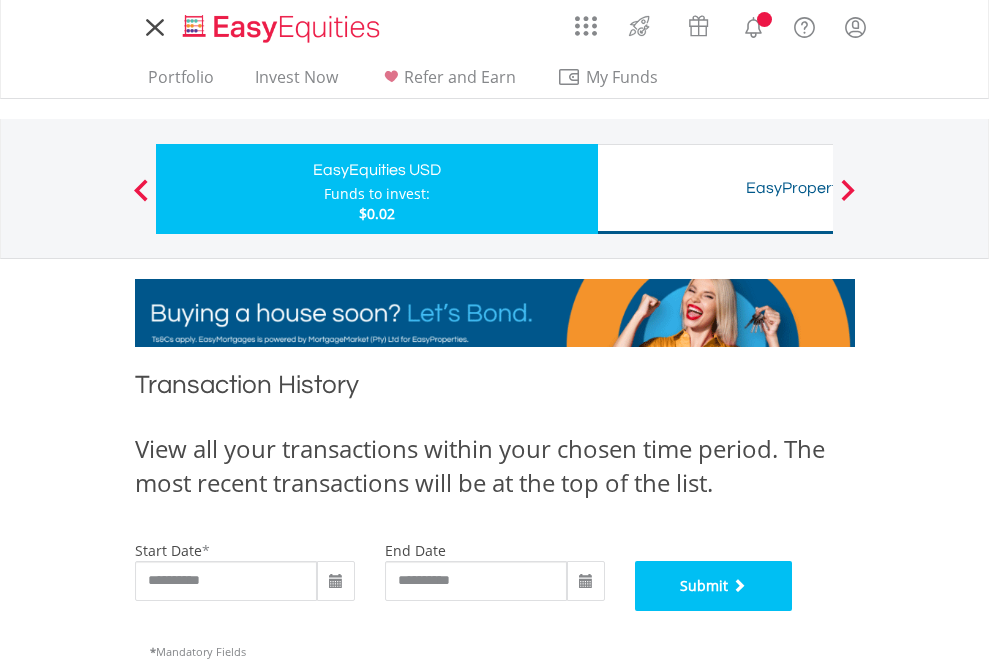 click on "Submit" at bounding box center [714, 586] 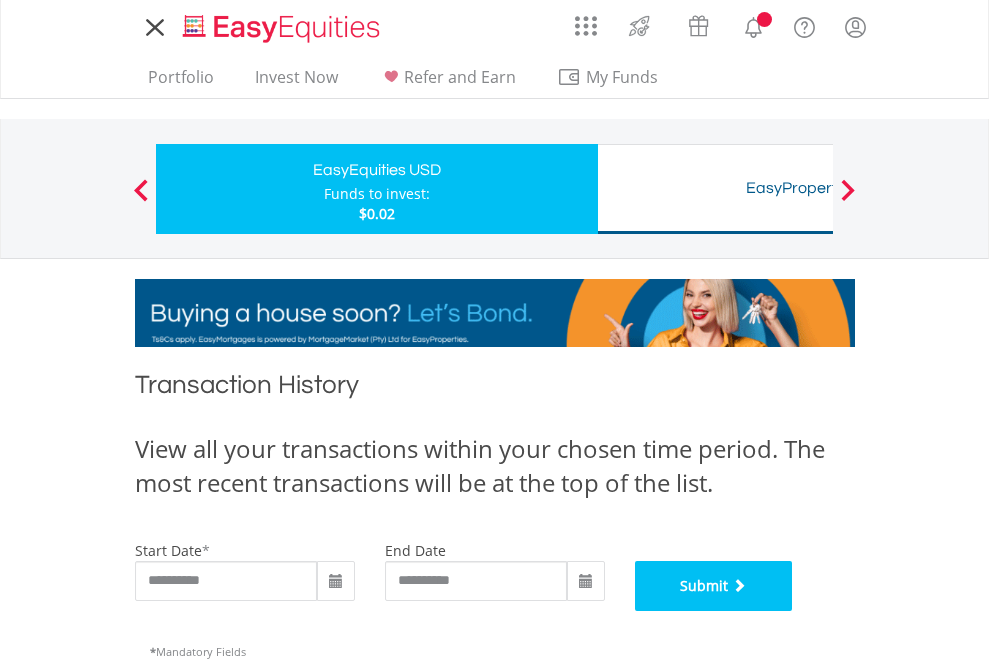 scroll, scrollTop: 811, scrollLeft: 0, axis: vertical 